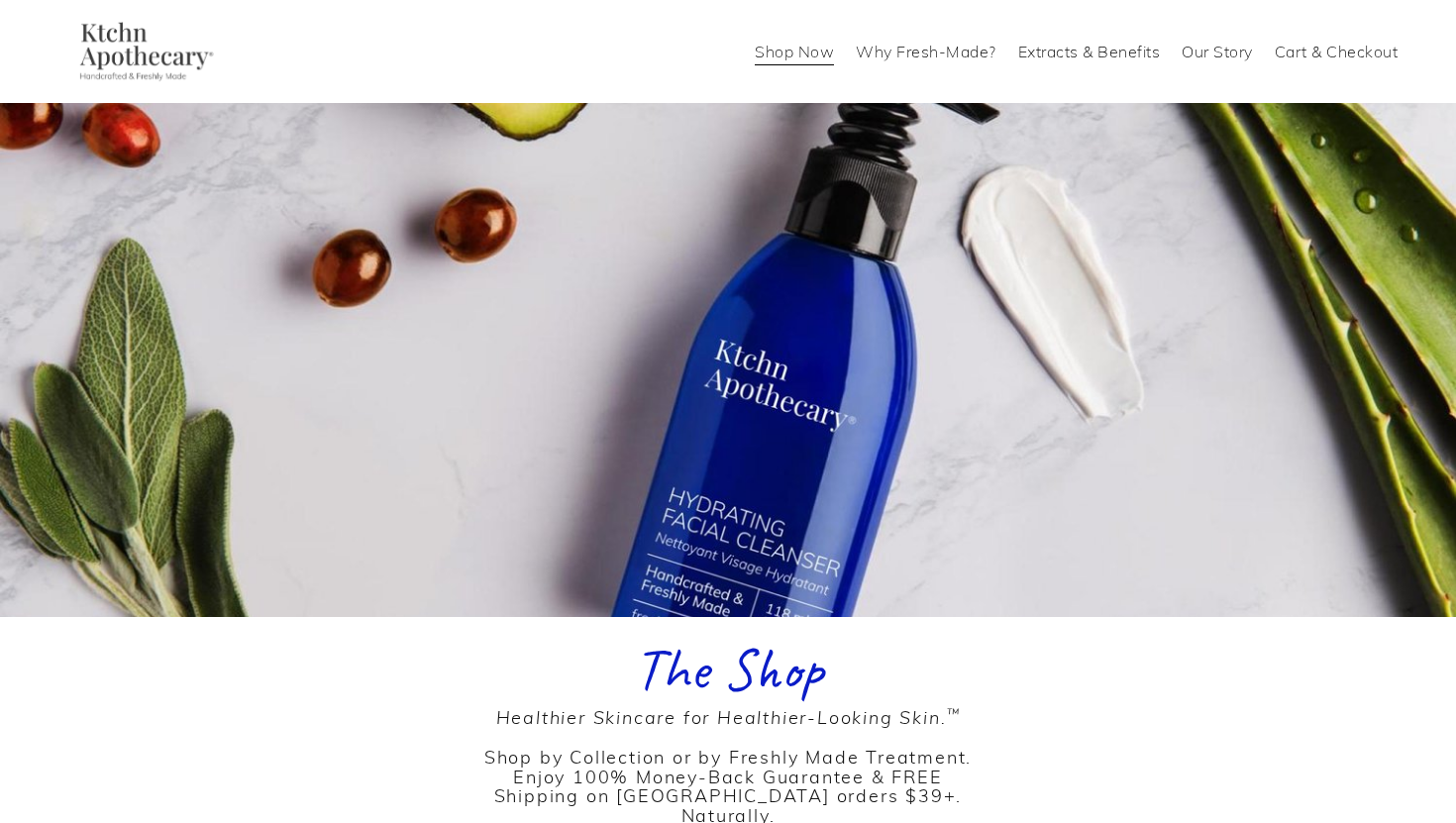 scroll, scrollTop: 3802, scrollLeft: 0, axis: vertical 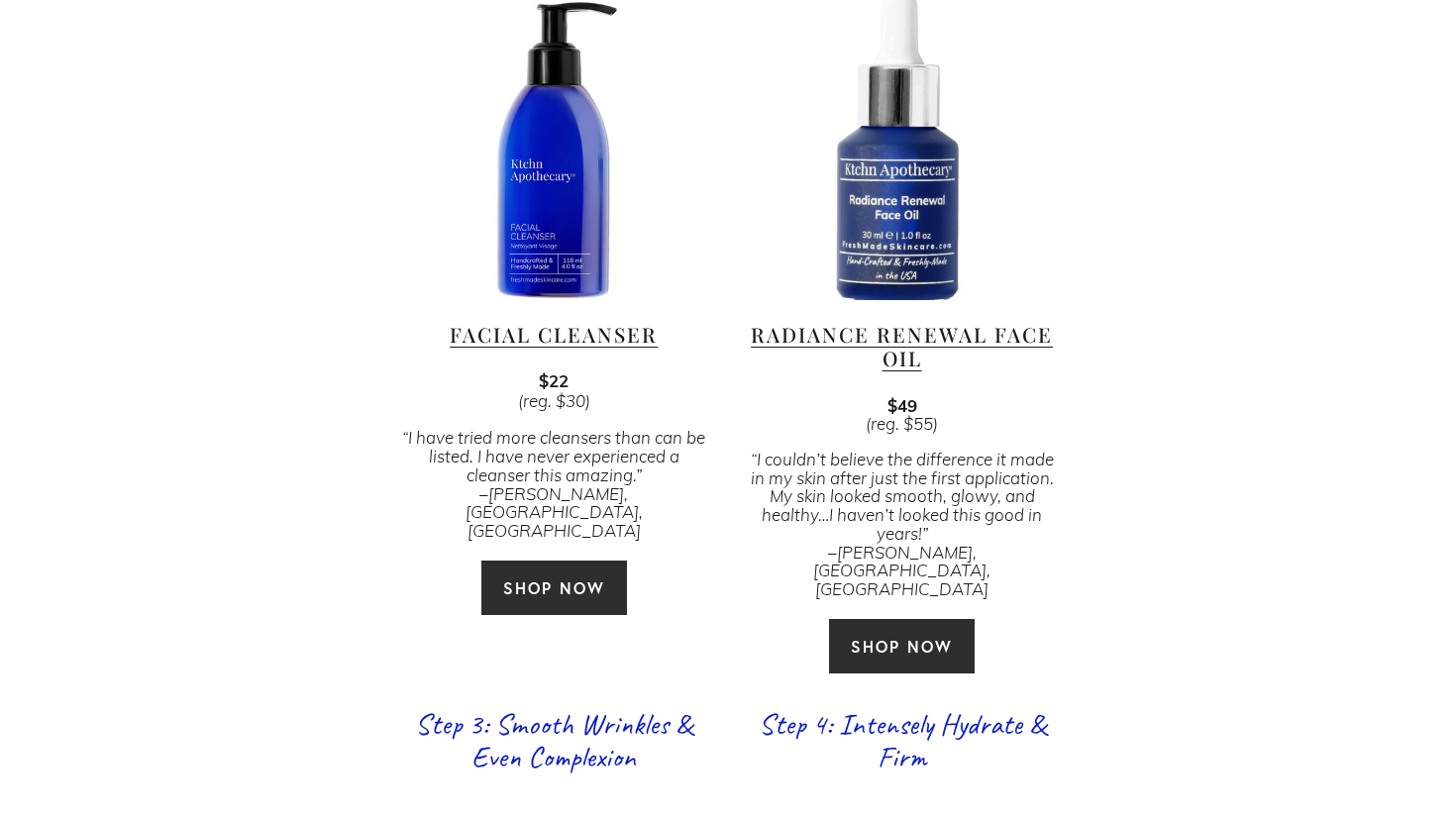 click on "SHOP NOW" at bounding box center (554, 587) 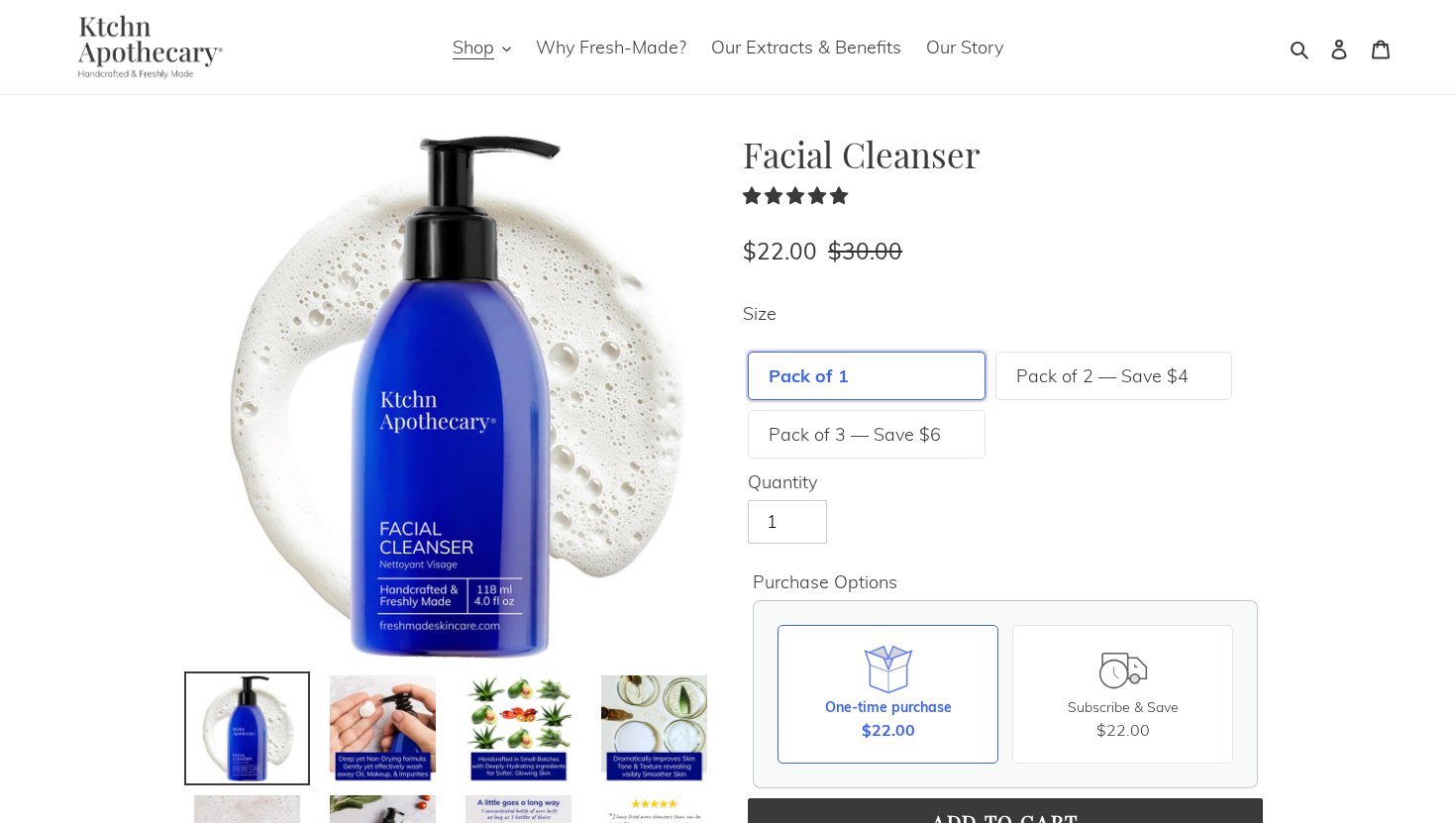 scroll, scrollTop: 0, scrollLeft: 0, axis: both 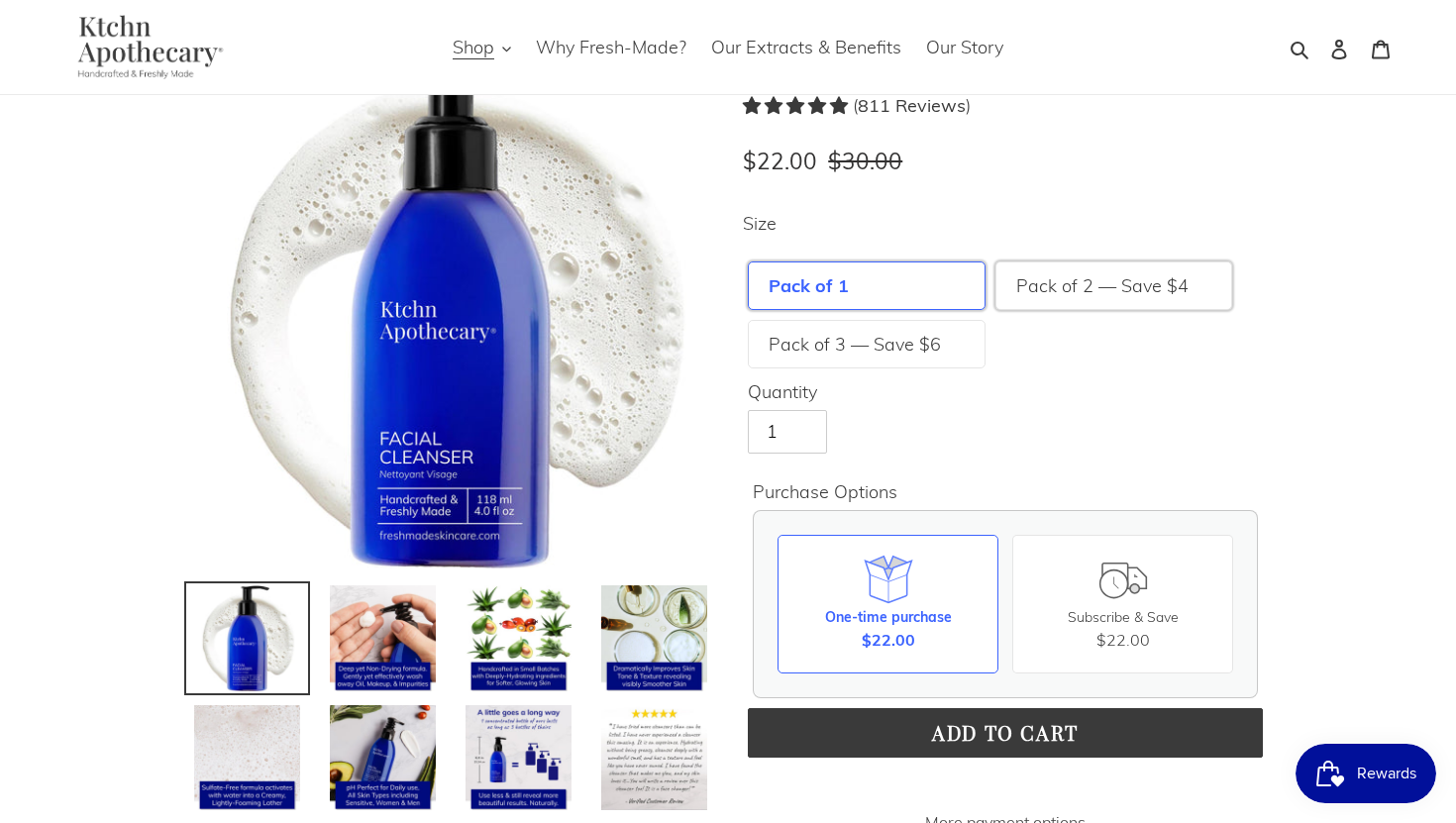 click on "Pack of 2 — Save $4" at bounding box center (1102, 285) 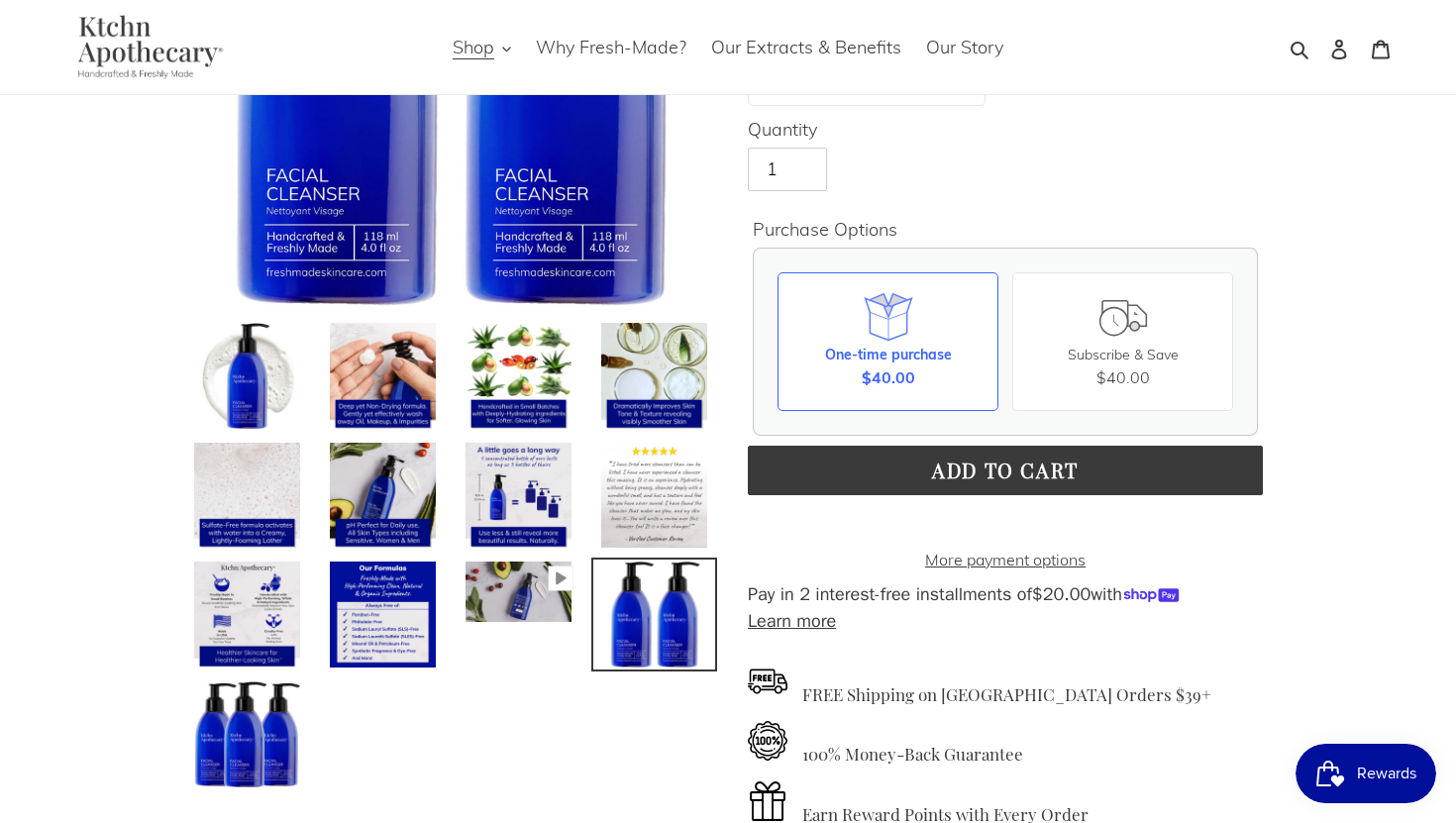 scroll, scrollTop: 373, scrollLeft: 0, axis: vertical 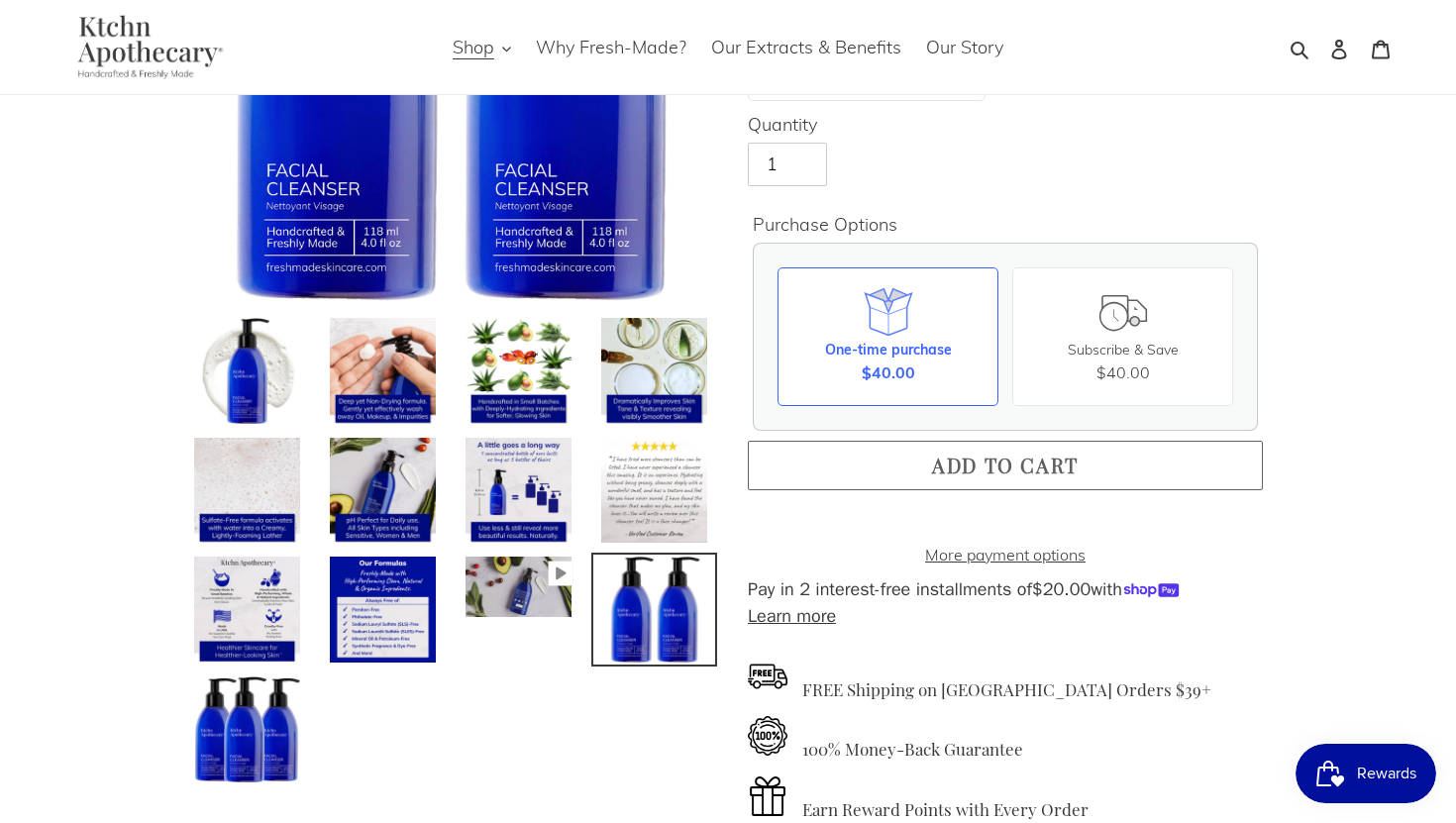 click on "Add to cart" at bounding box center (1005, 464) 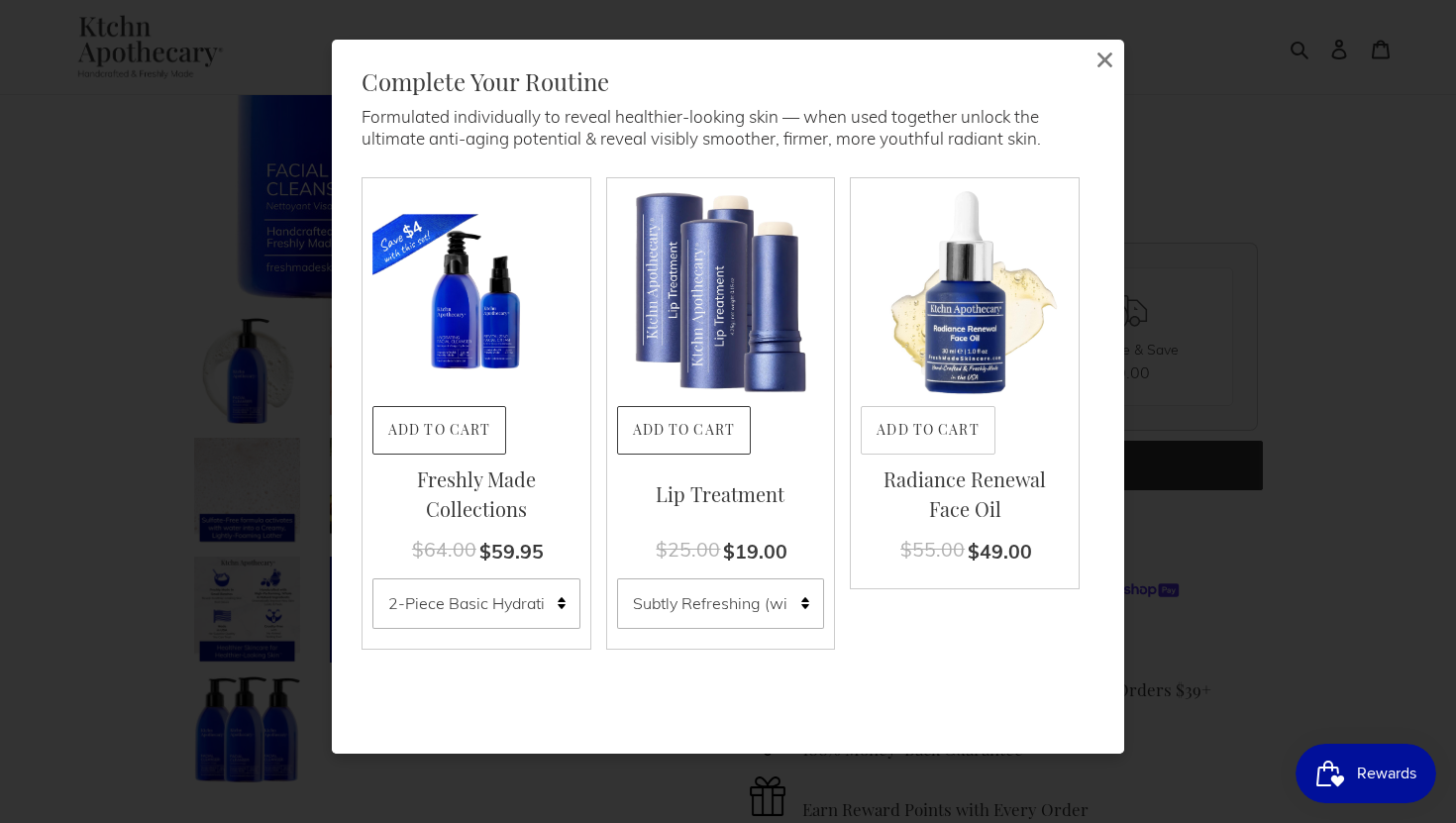 click on "Add to Cart" at bounding box center [927, 430] 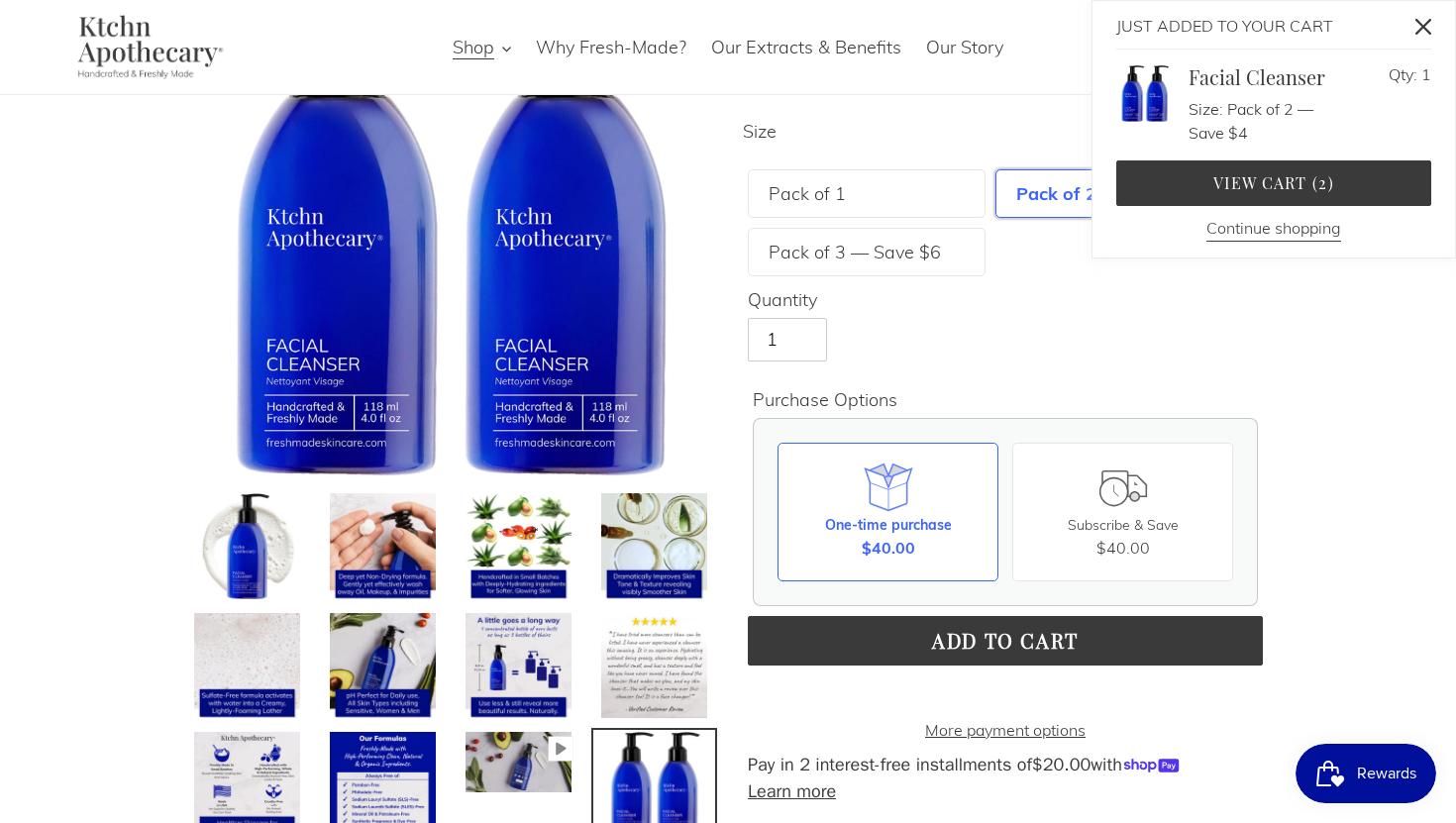 scroll, scrollTop: 82, scrollLeft: 0, axis: vertical 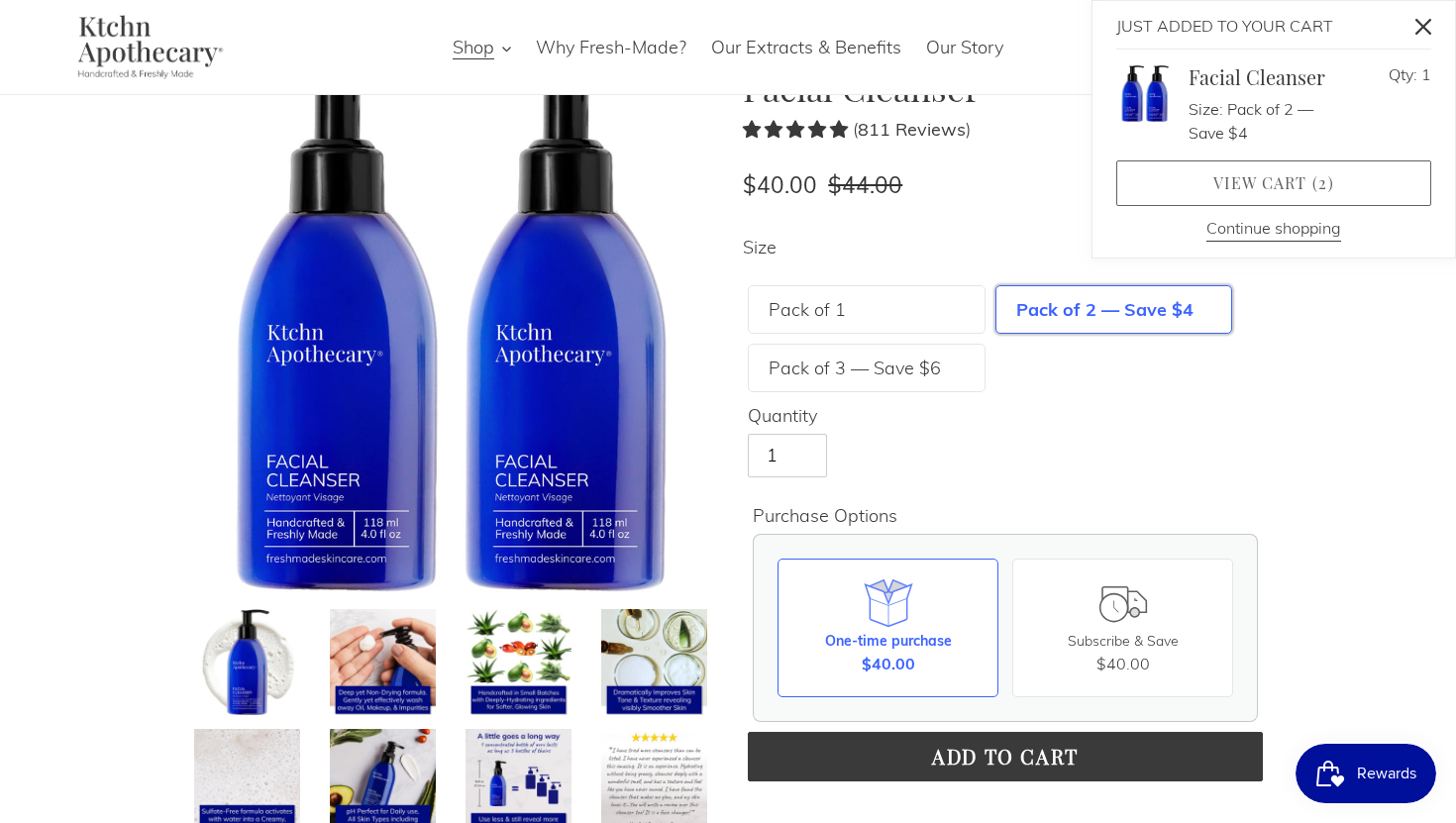 click on "View cart ( 2 )" at bounding box center (1274, 183) 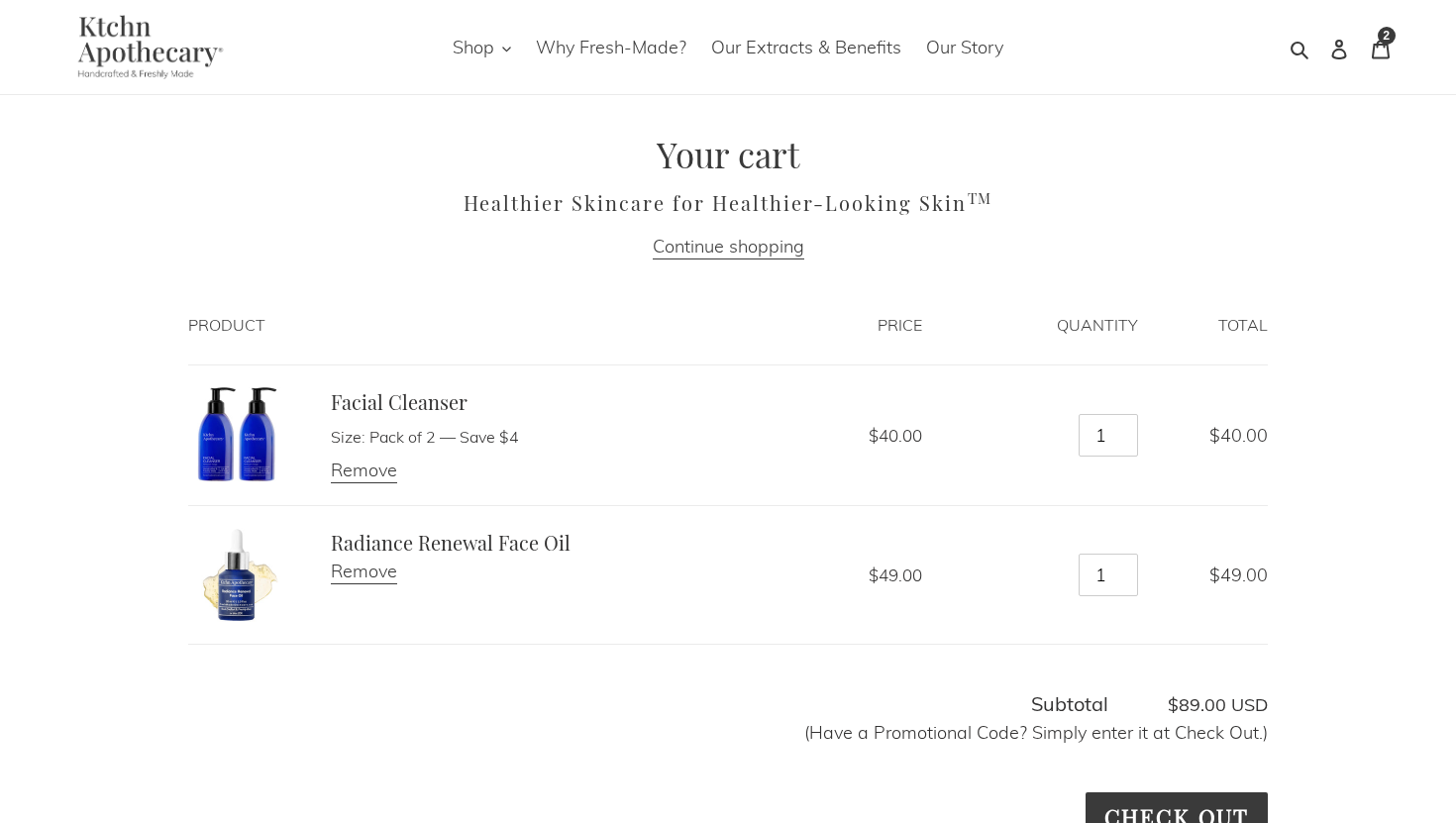 scroll, scrollTop: 0, scrollLeft: 0, axis: both 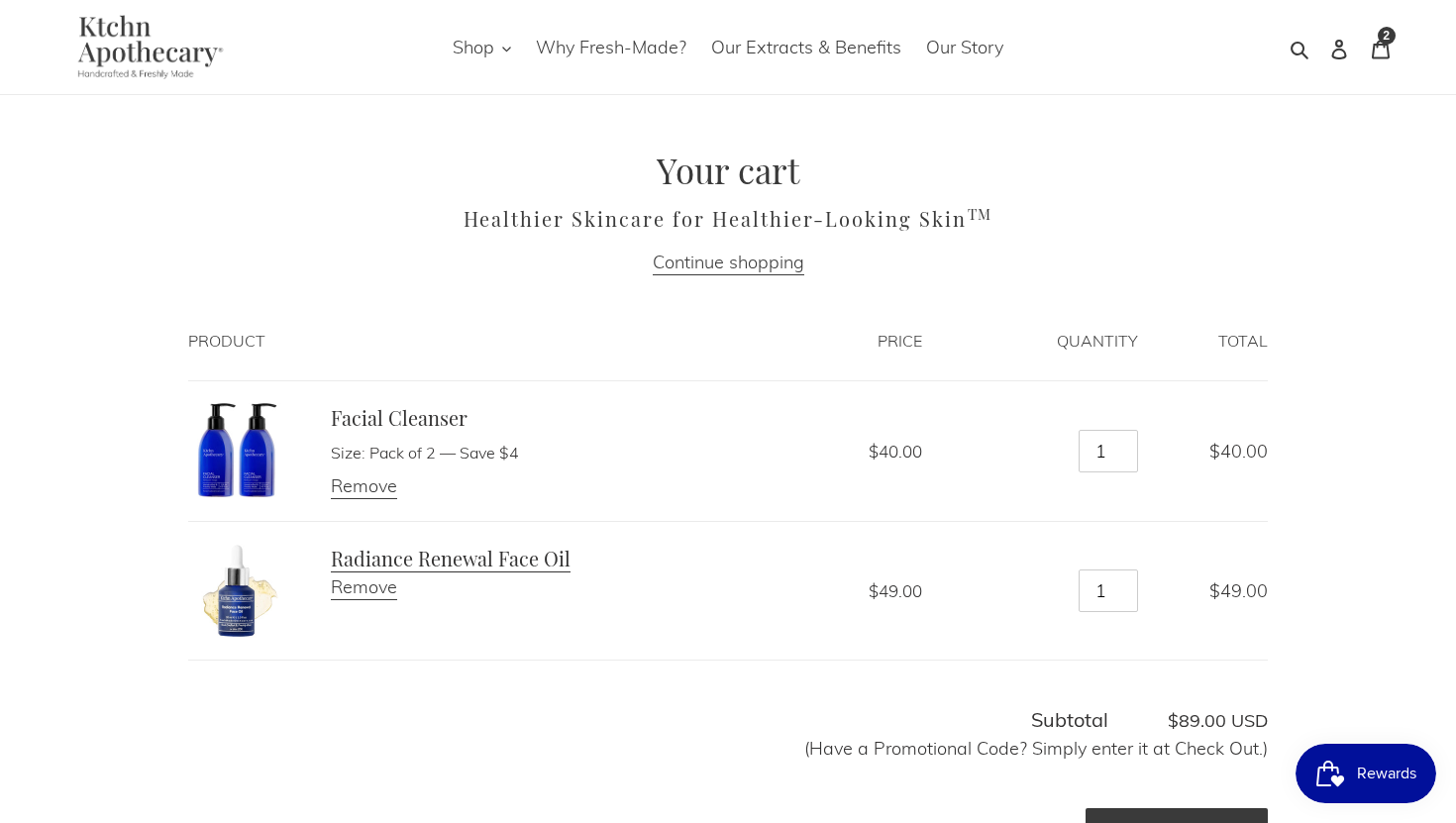 click on "Radiance Renewal Face Oil" at bounding box center [451, 559] 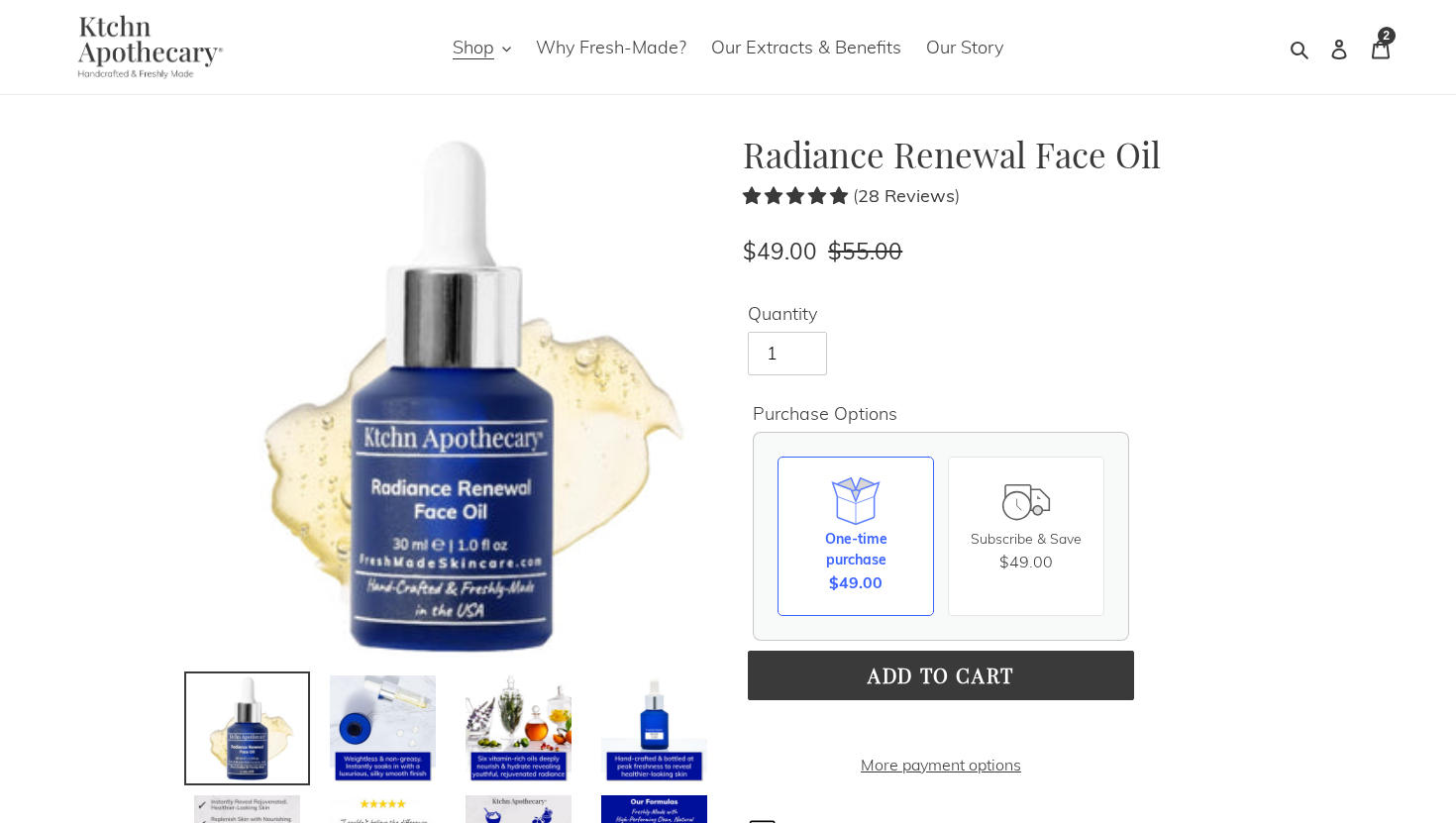 scroll, scrollTop: 0, scrollLeft: 0, axis: both 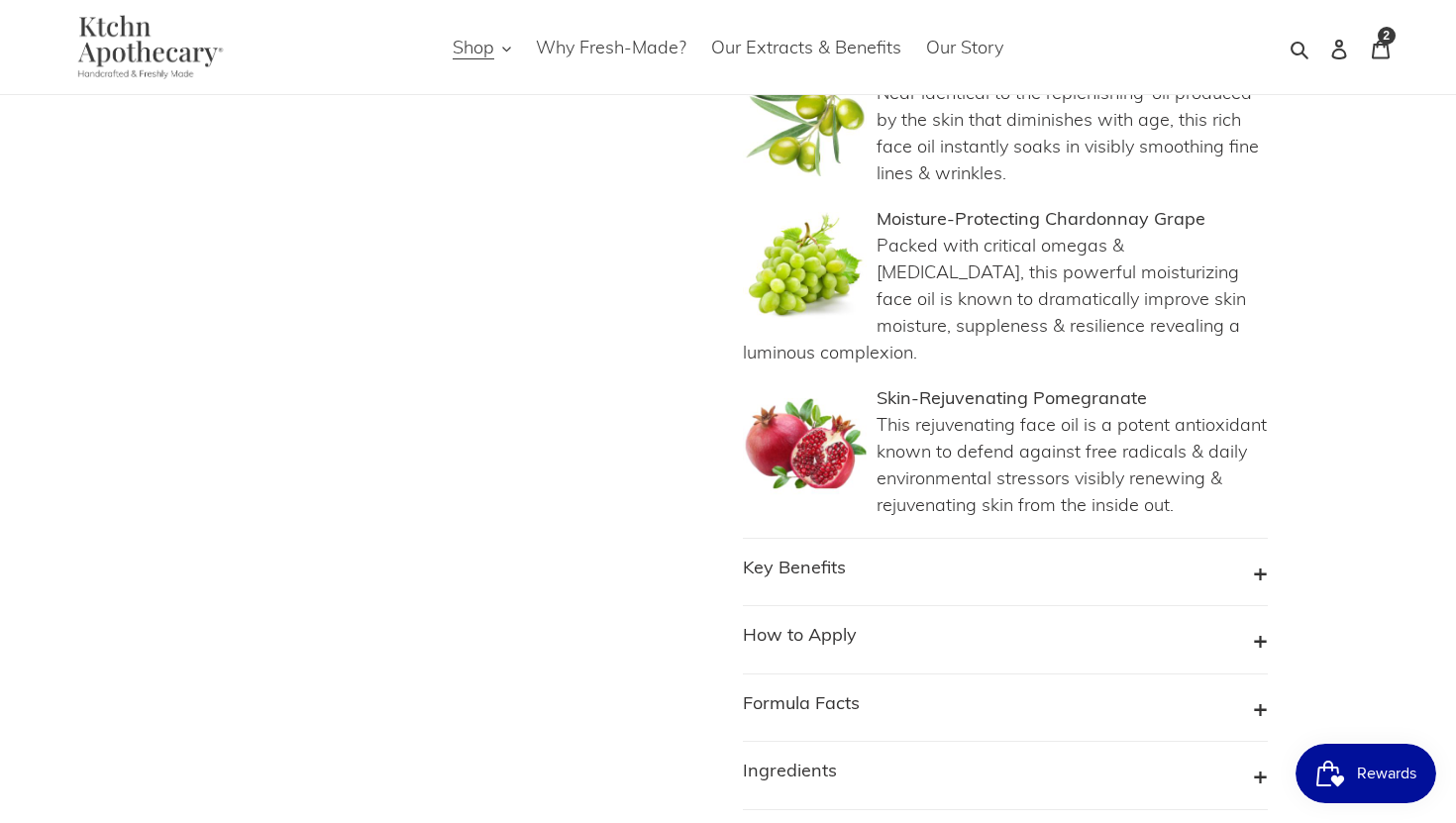 click on "Key Benefits" at bounding box center (1005, 572) 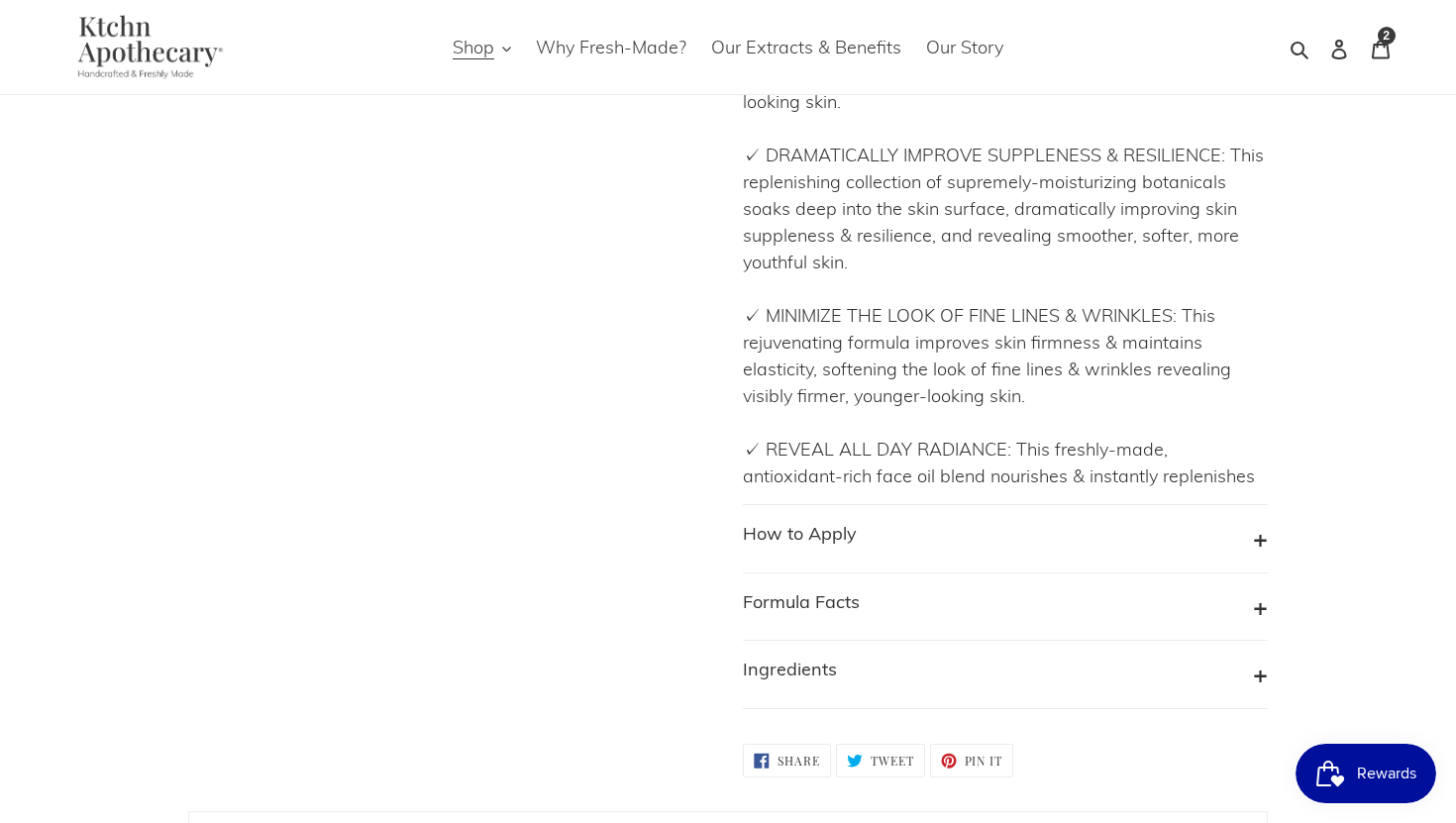 scroll, scrollTop: 2854, scrollLeft: 0, axis: vertical 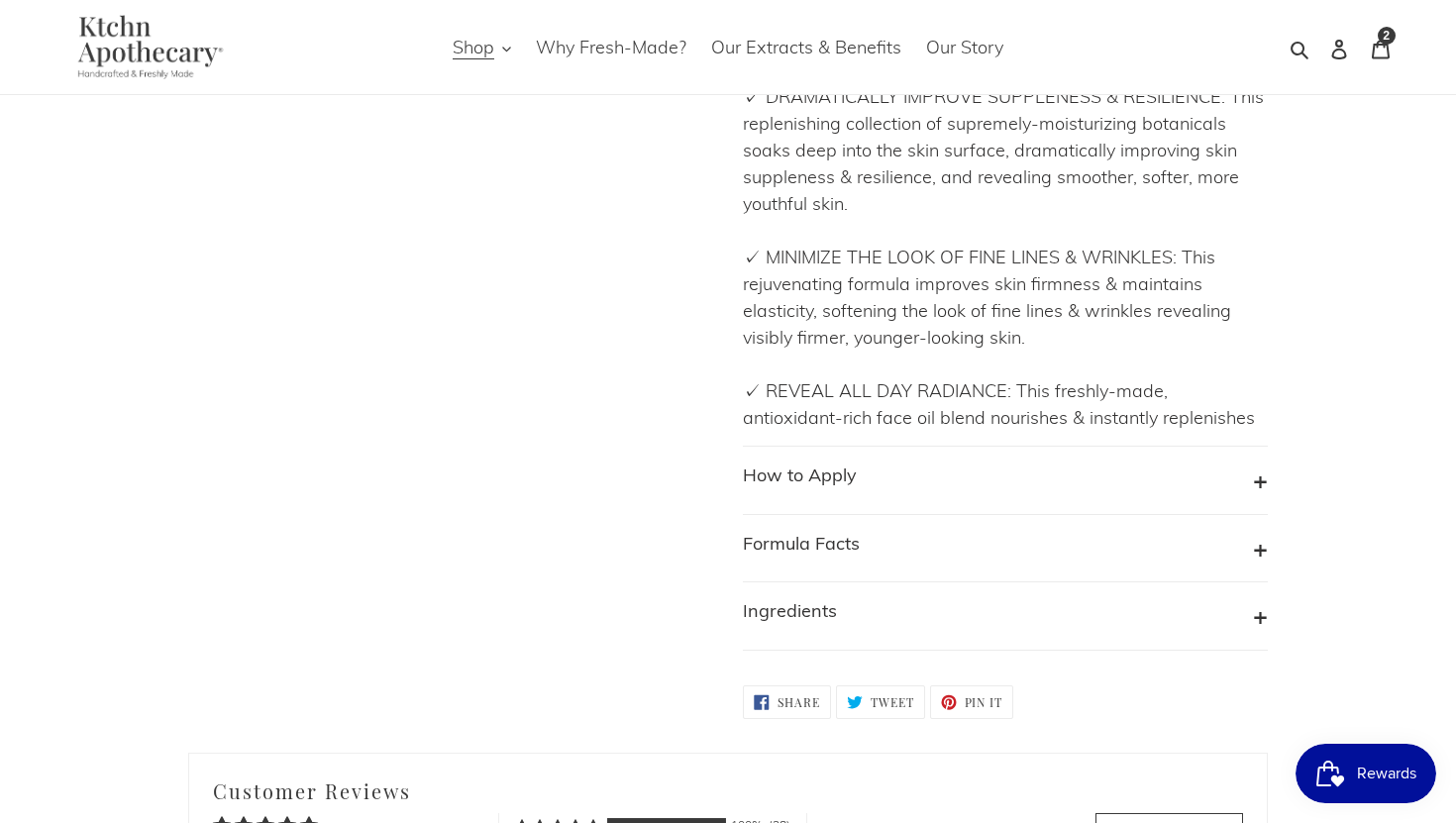 click on "How to Apply" at bounding box center (799, 474) 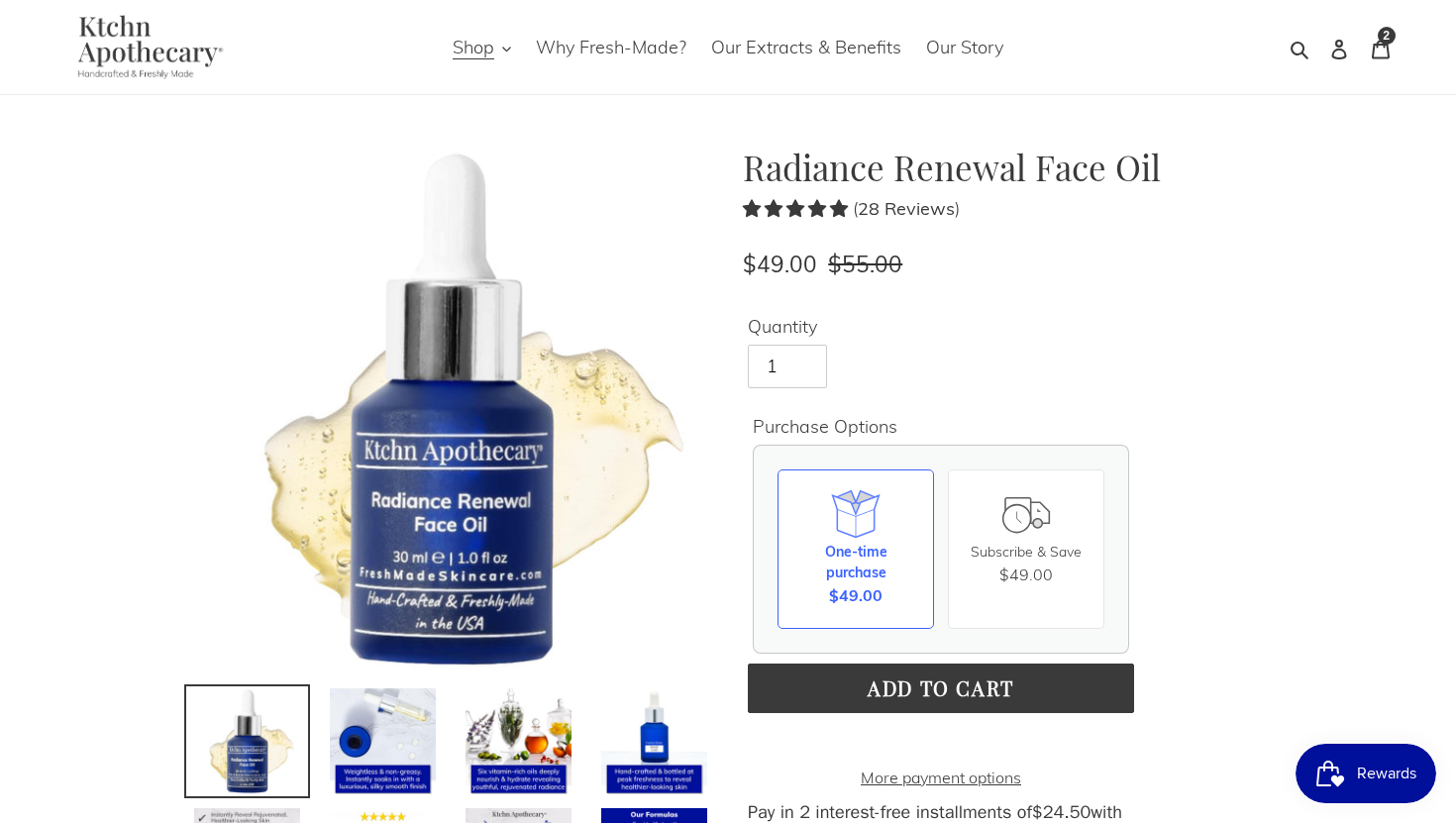 scroll, scrollTop: 0, scrollLeft: 0, axis: both 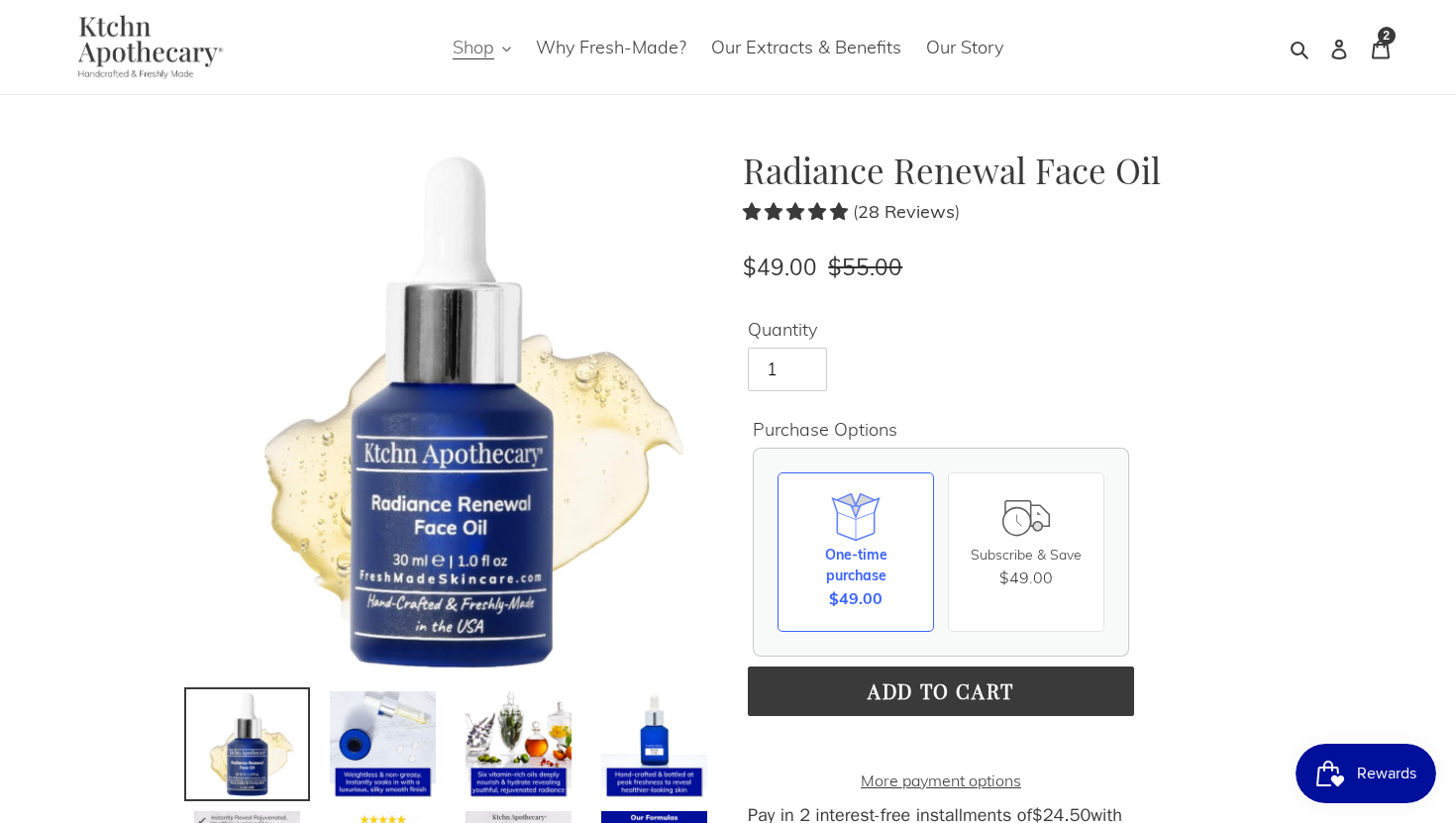 click on "Shop" at bounding box center [473, 48] 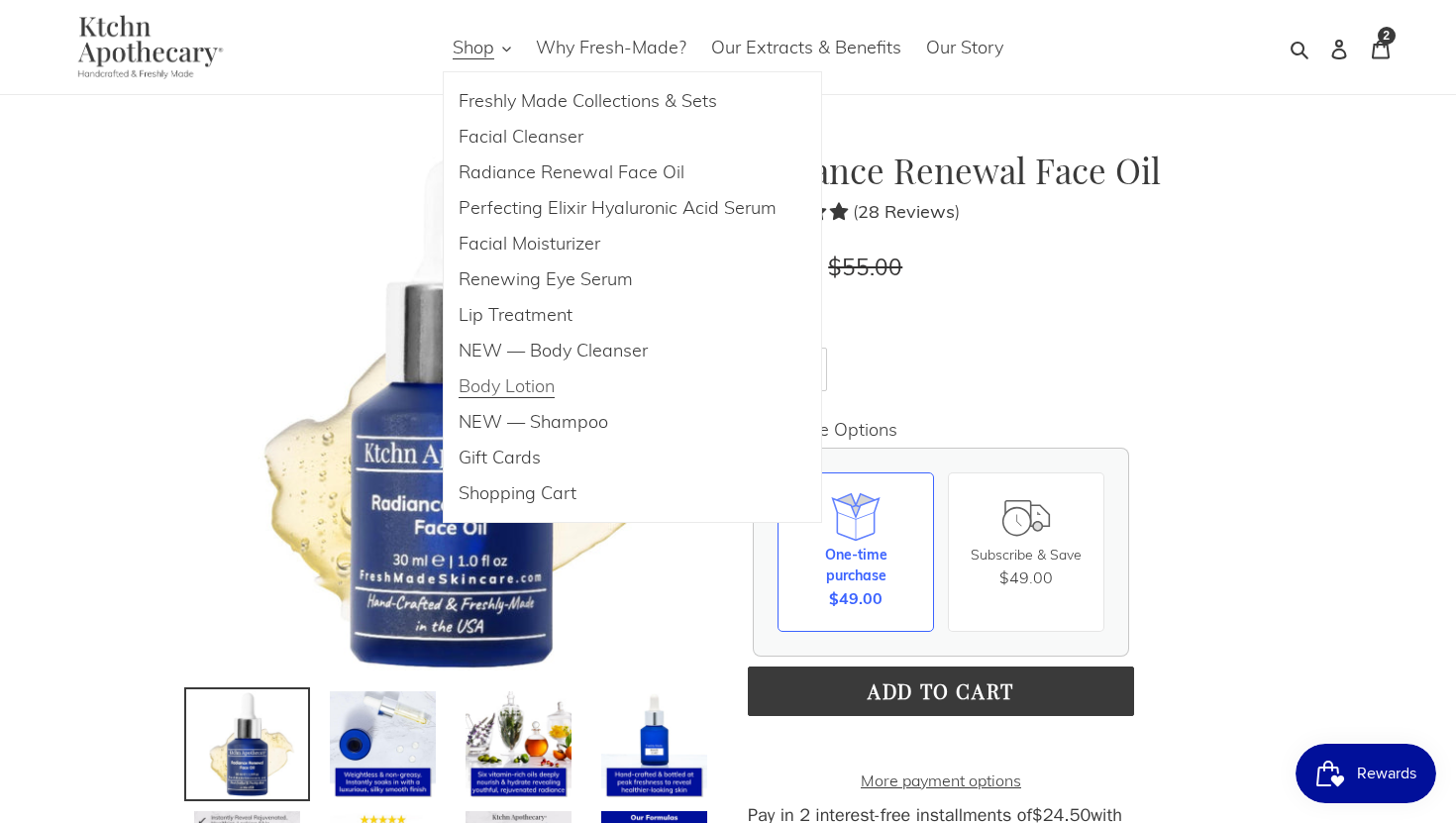 click on "Body Lotion" at bounding box center (506, 386) 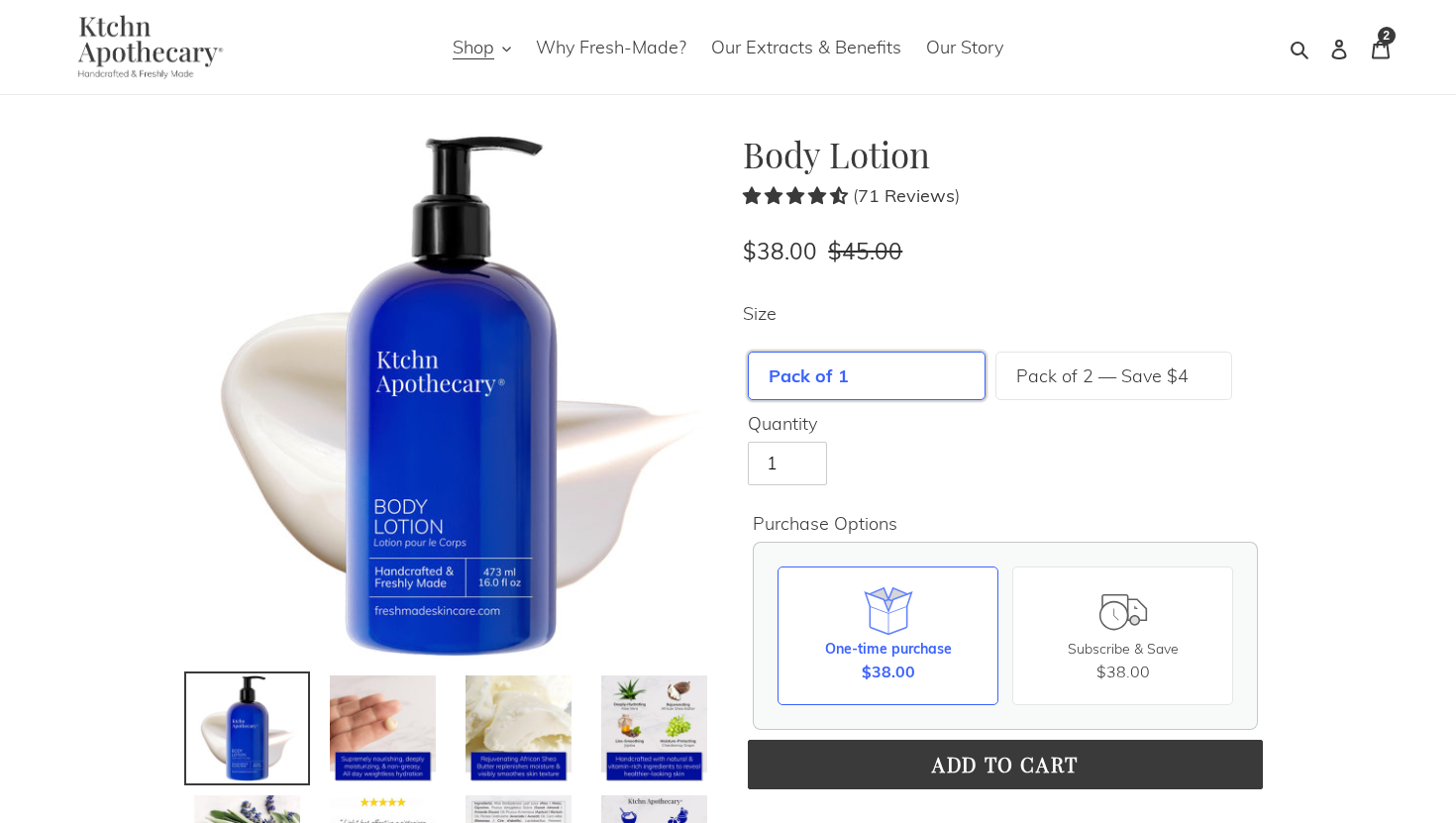 scroll, scrollTop: 0, scrollLeft: 0, axis: both 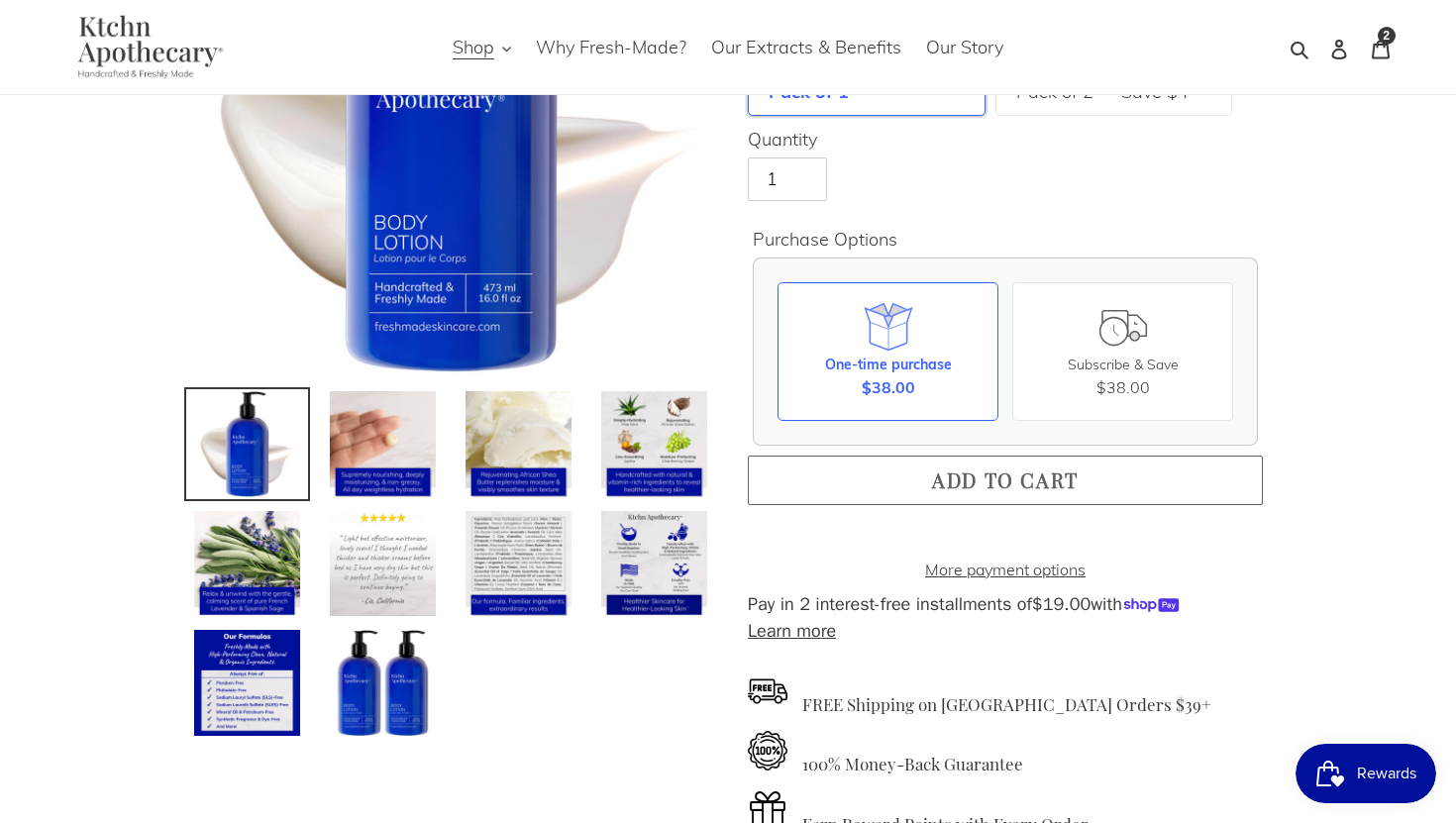 click on "Add to cart" at bounding box center (1005, 479) 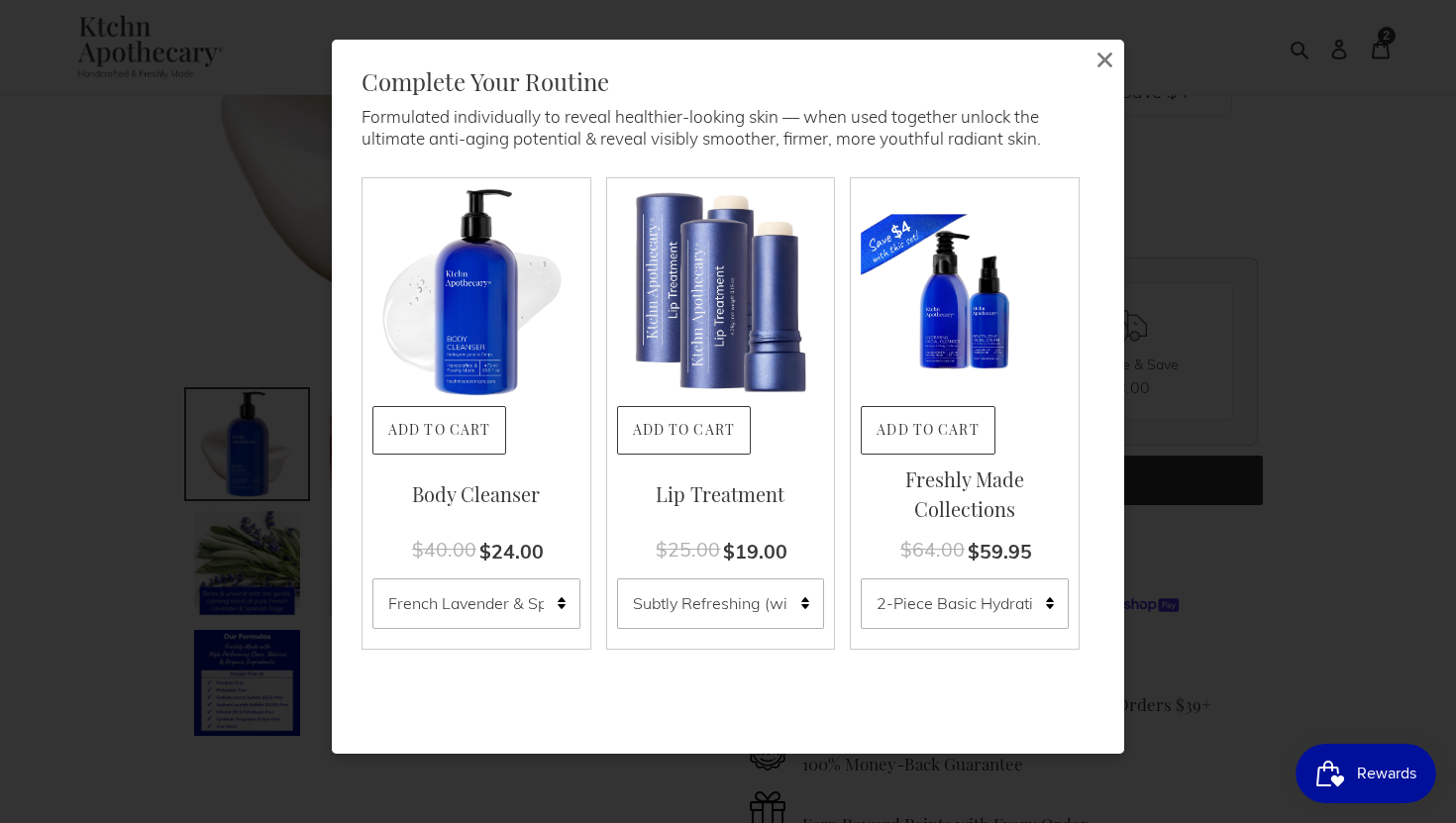 click on "French Lavender & Spanish Sage / Pack of 1 French Lavender & Spanish Sage / Pack of 2  — Save $2 Fragrance-Free (for Sensitive Skin) / Pack of 1 Fragrance-Free (for Sensitive Skin) / Pack of 2  — Save $2" at bounding box center [476, 603] 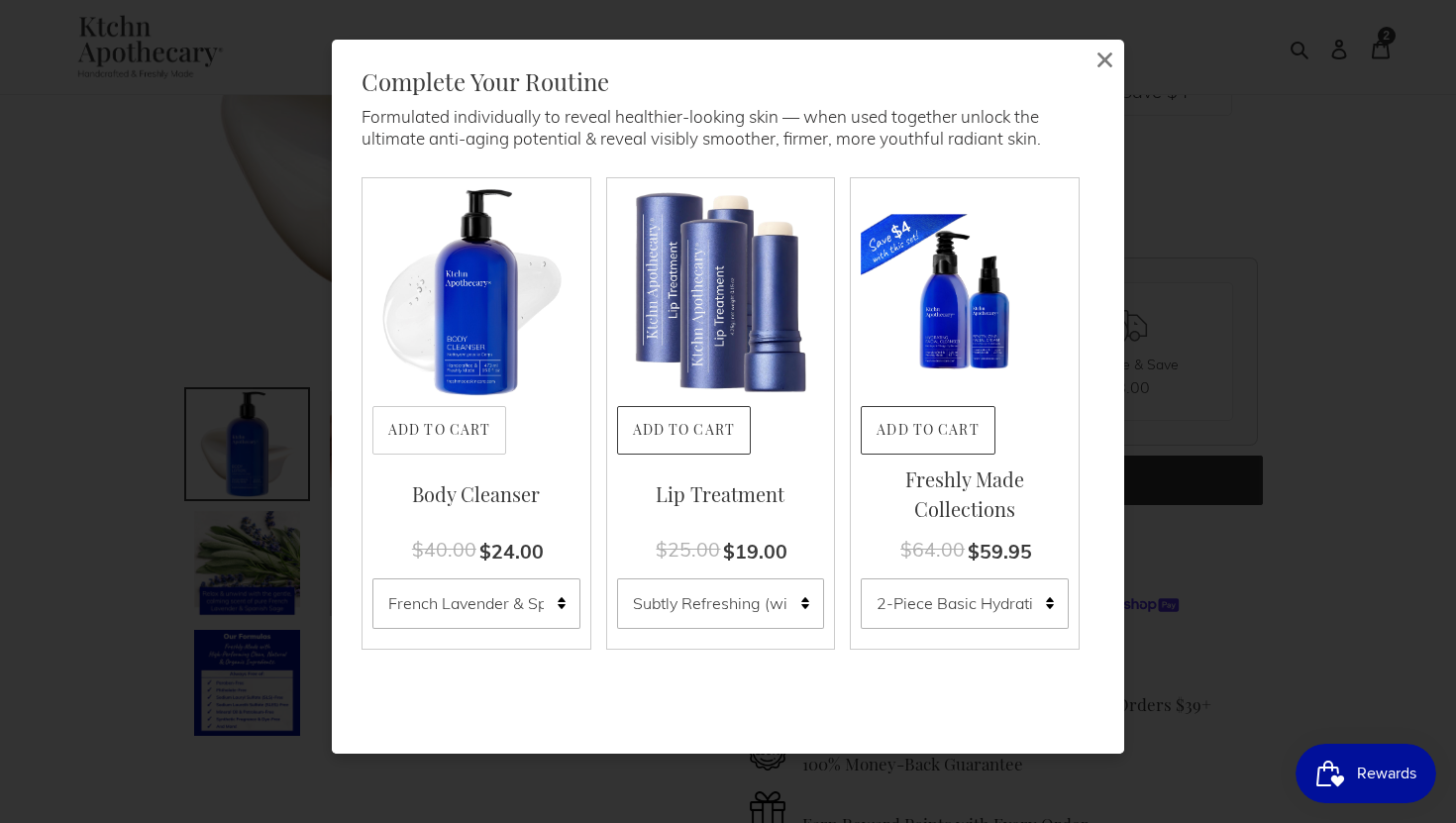 click on "Add to Cart" at bounding box center (439, 430) 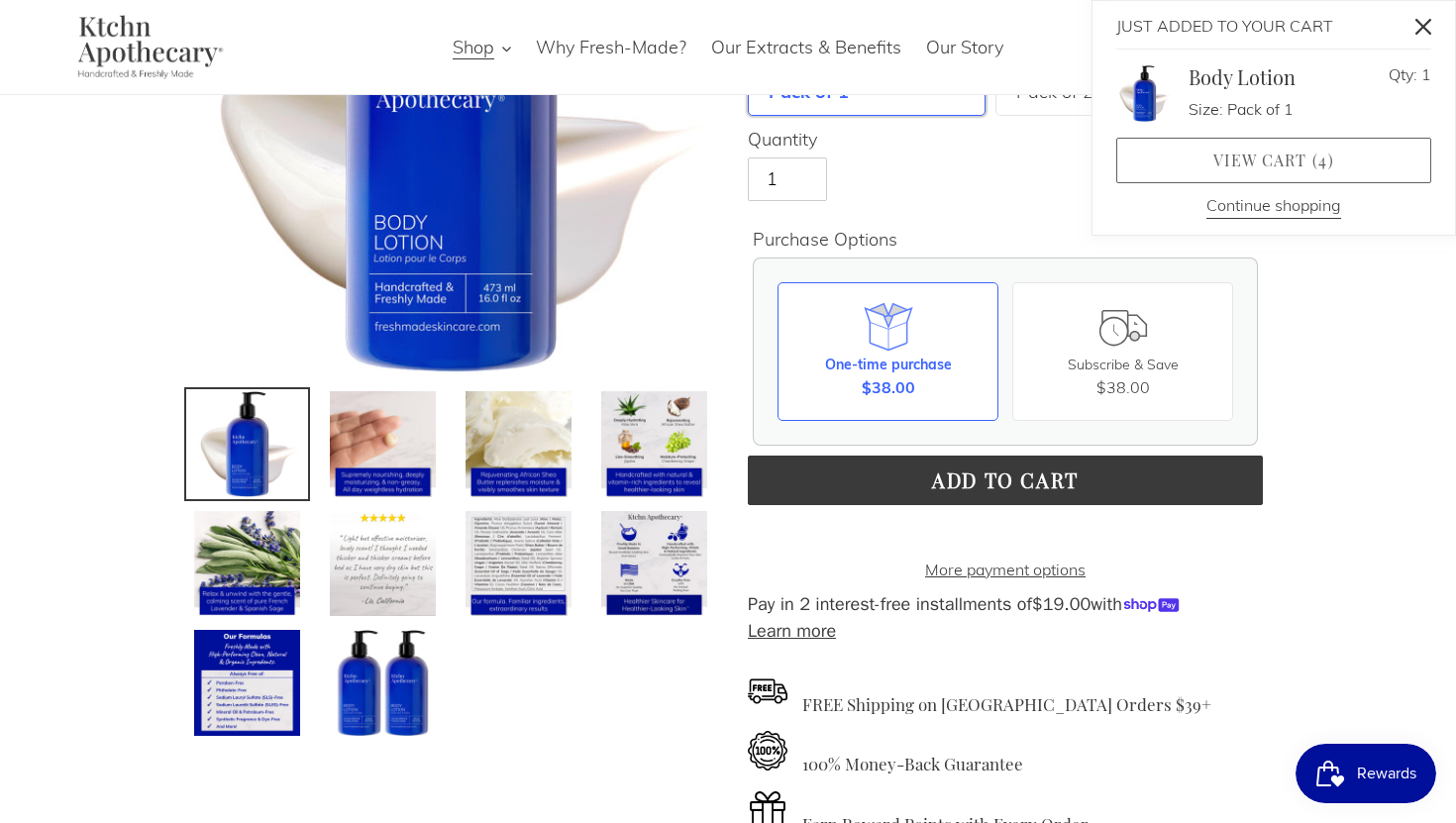 click on "View cart ( 4 )" at bounding box center (1274, 160) 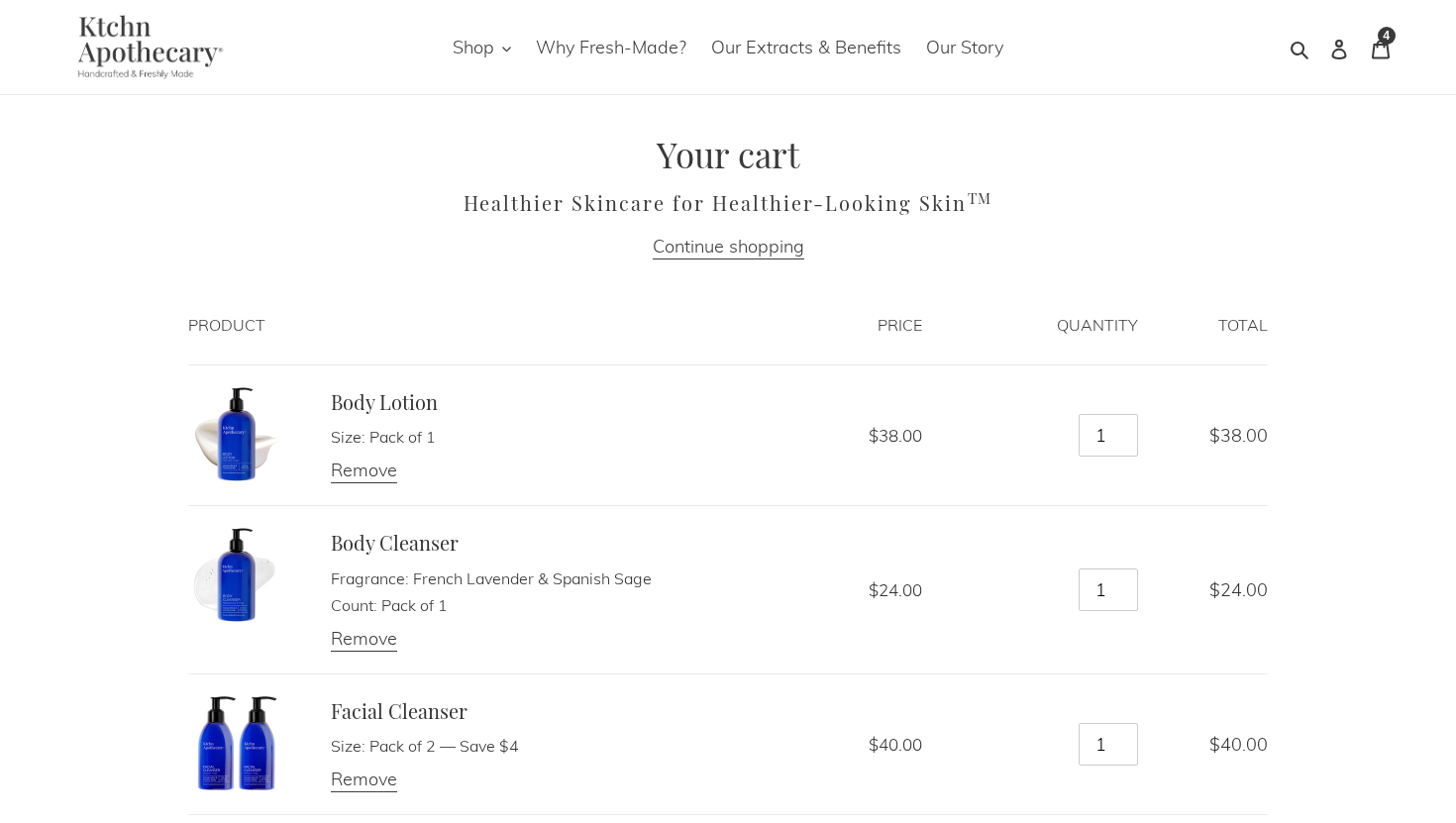 scroll, scrollTop: 0, scrollLeft: 0, axis: both 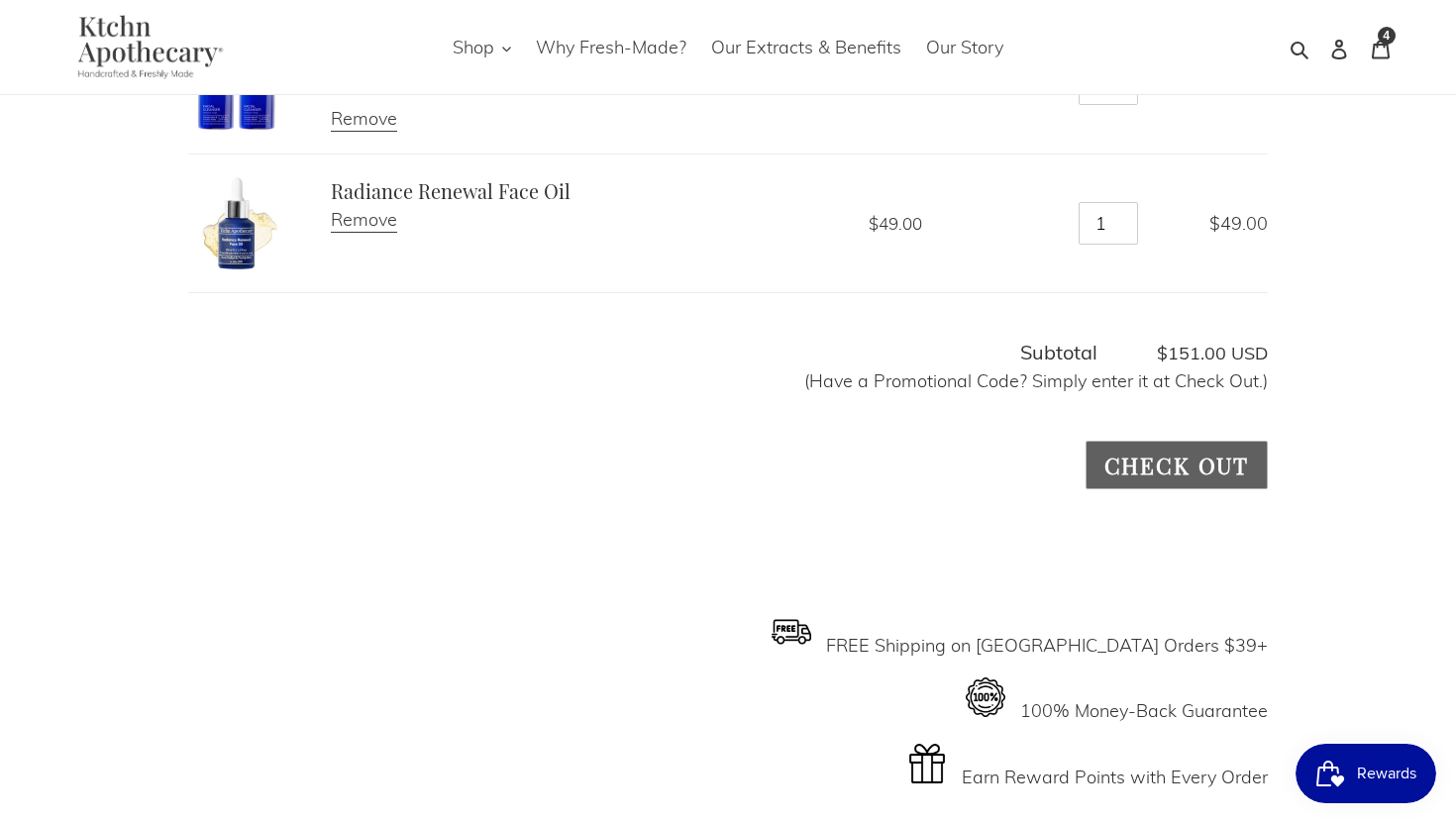 click on "Check out" at bounding box center [1177, 464] 